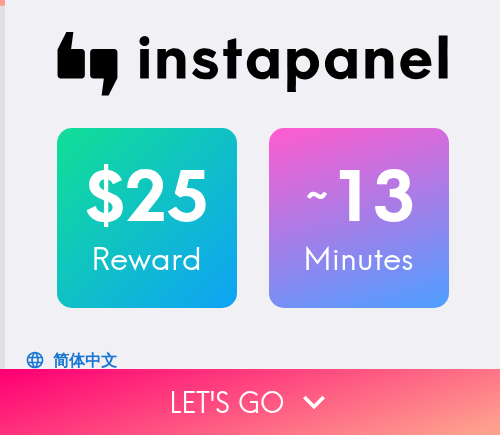 scroll, scrollTop: 0, scrollLeft: 0, axis: both 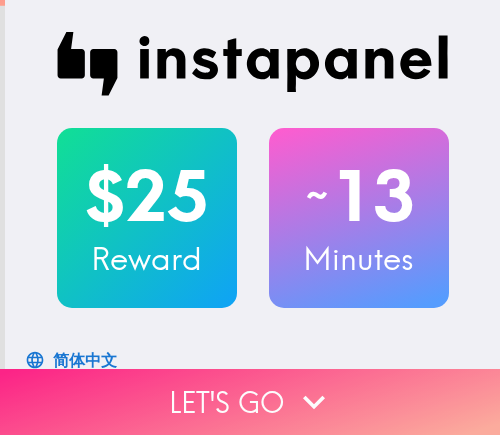 click on "Let's go" at bounding box center [250, 402] 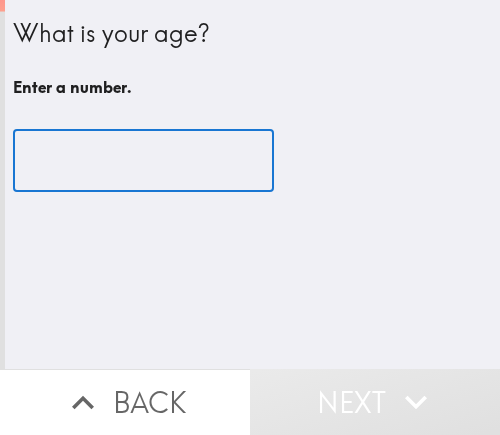 click at bounding box center [143, 161] 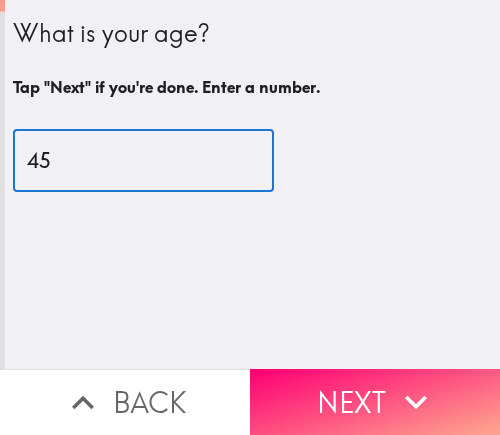type on "45" 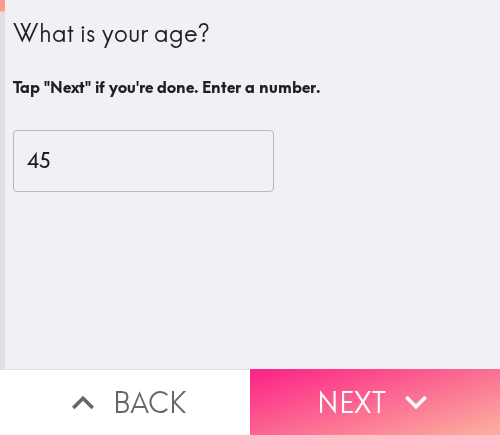 drag, startPoint x: 351, startPoint y: 388, endPoint x: 352, endPoint y: 272, distance: 116.00431 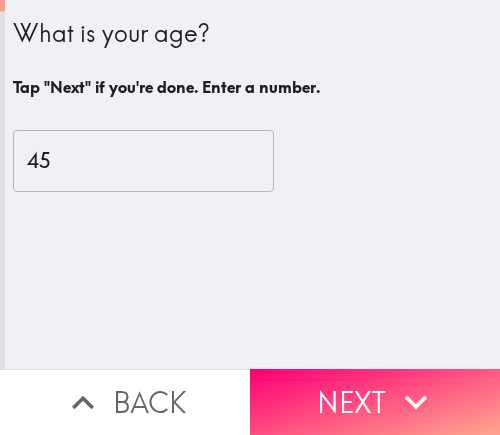 click on "Next" at bounding box center (375, 402) 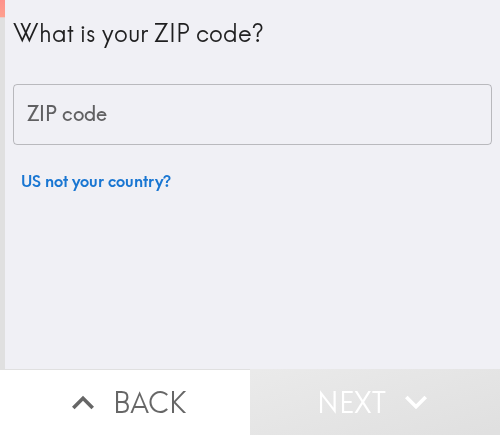 click on "ZIP code" at bounding box center [252, 115] 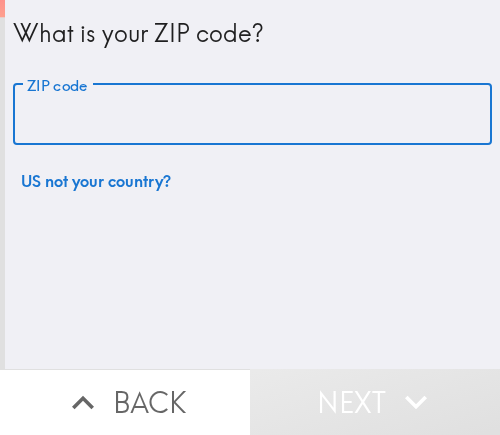 paste on "97501" 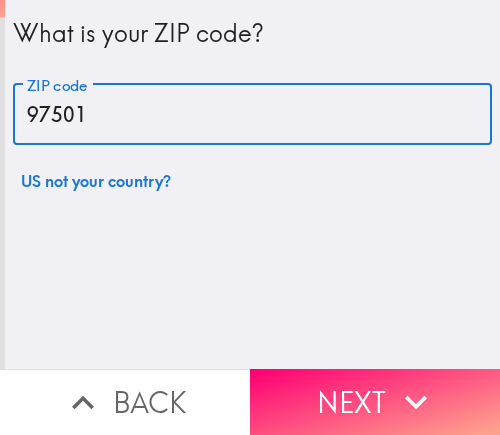 type on "97501" 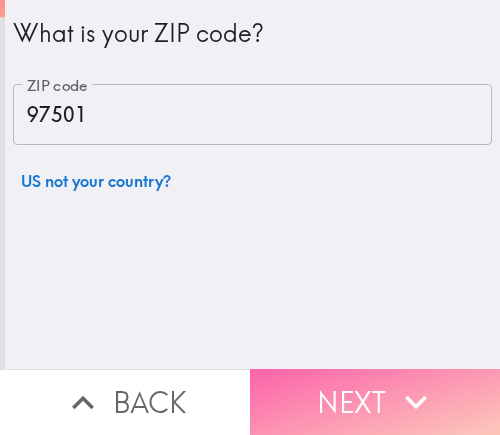 click on "Next" at bounding box center (375, 402) 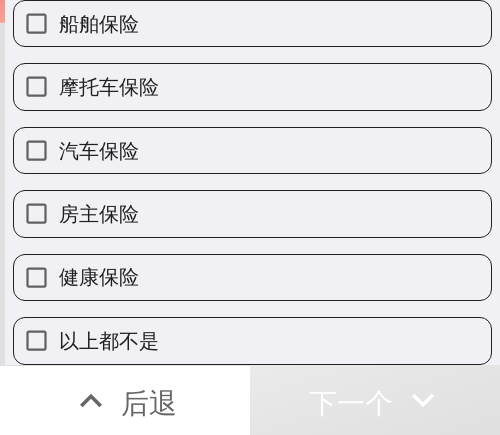 scroll, scrollTop: 123, scrollLeft: 0, axis: vertical 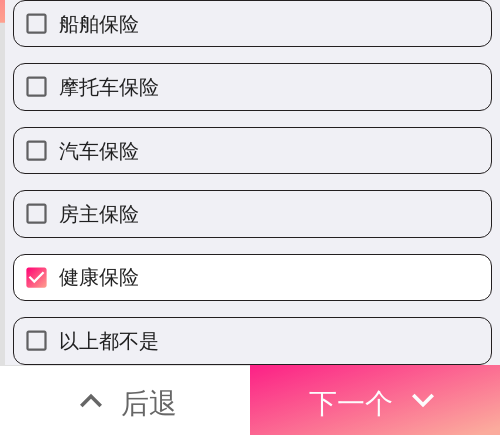 click on "下一个" at bounding box center [351, 402] 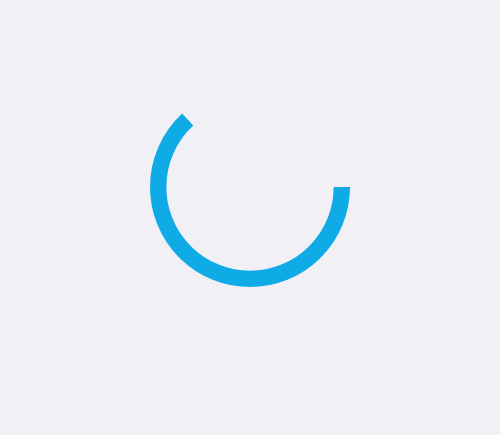 scroll, scrollTop: 0, scrollLeft: 0, axis: both 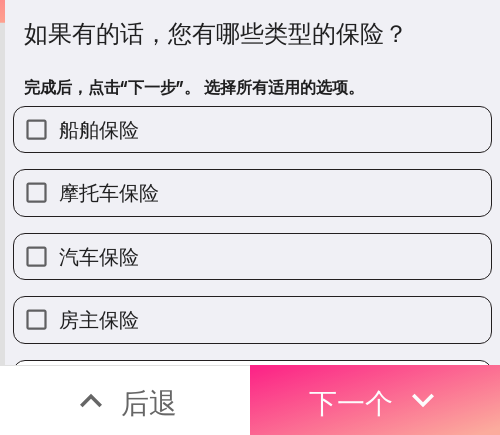 drag, startPoint x: 318, startPoint y: 380, endPoint x: 313, endPoint y: 364, distance: 16.763054 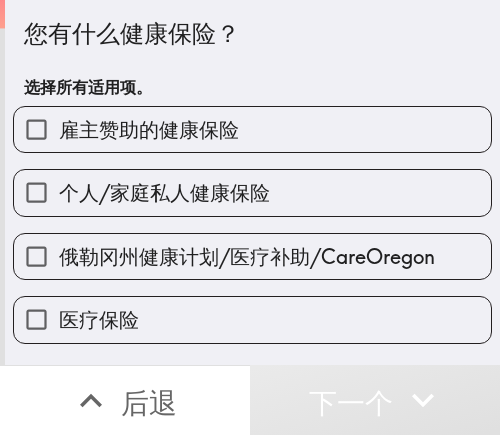 click on "俄勒冈州健康计划/医疗补助/CareOregon" at bounding box center [252, 256] 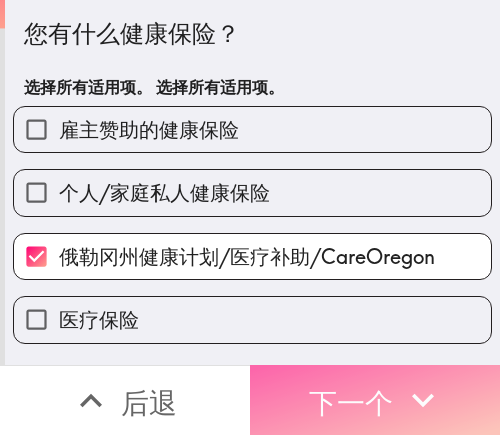 click on "下一个" at bounding box center (375, 400) 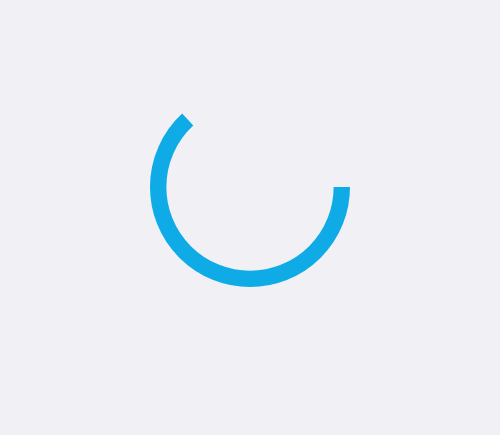scroll, scrollTop: 0, scrollLeft: 0, axis: both 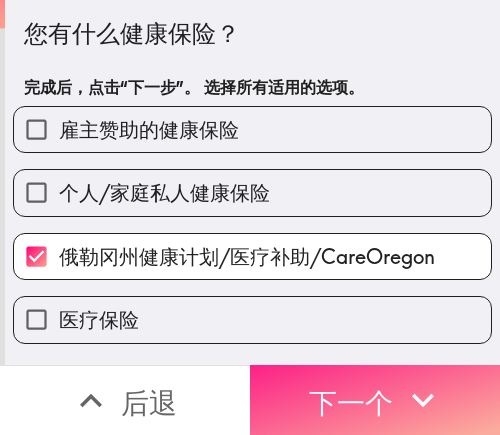 click on "下一个" at bounding box center (351, 402) 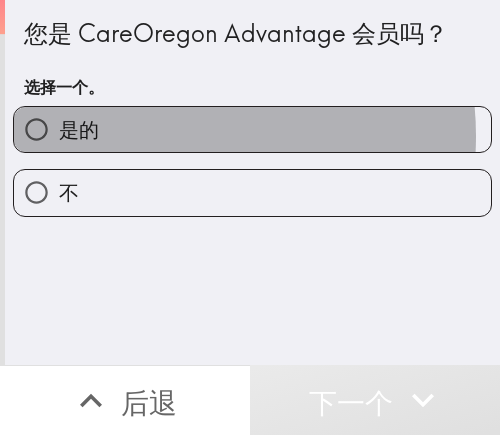 click on "是的" at bounding box center [252, 129] 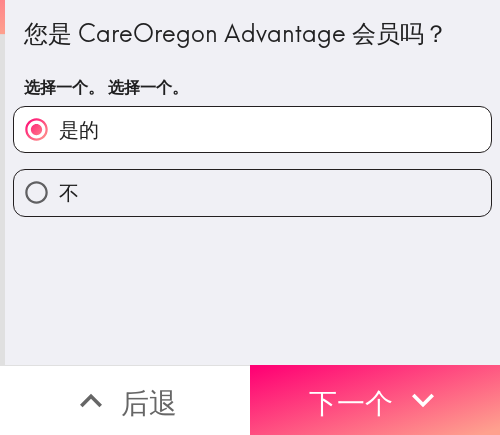 click on "不" at bounding box center (252, 192) 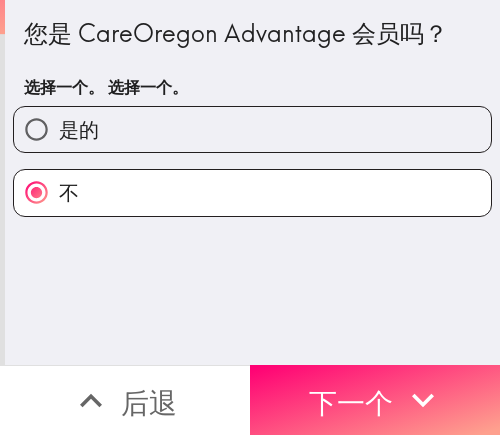 click on "是的" at bounding box center [252, 129] 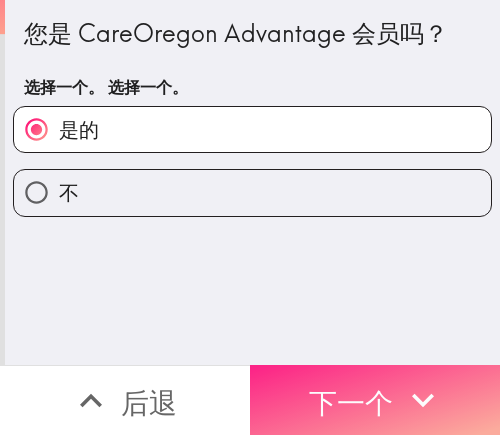 click on "下一个" at bounding box center (351, 402) 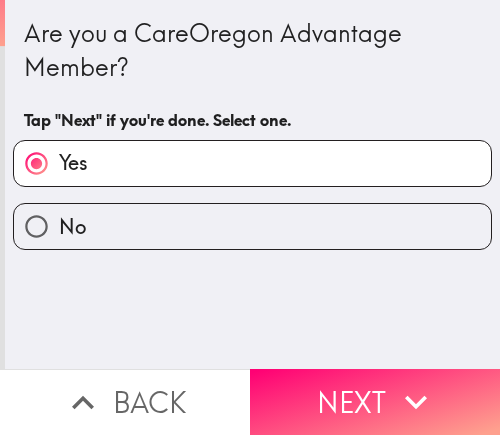 scroll, scrollTop: 0, scrollLeft: 0, axis: both 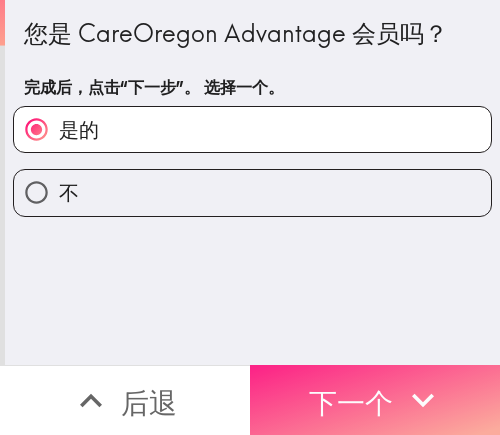 click on "下一个" at bounding box center (351, 402) 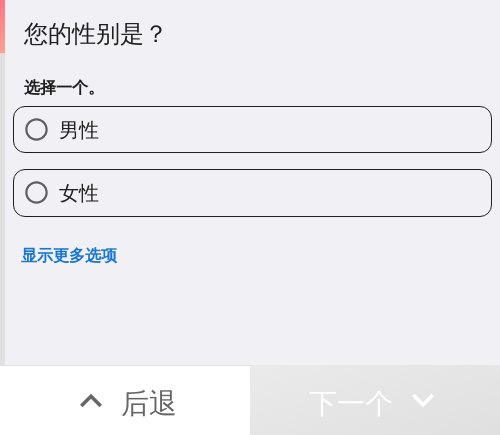 click on "男性" at bounding box center [252, 129] 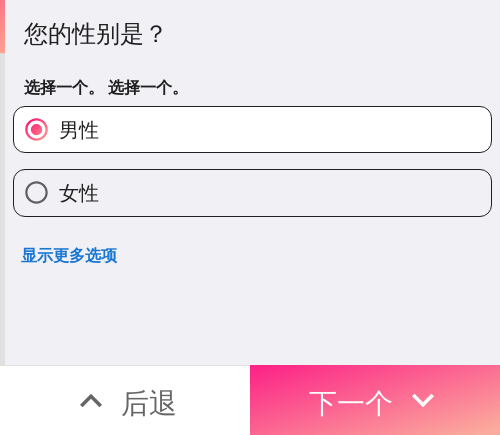 click on "下一个" at bounding box center [351, 402] 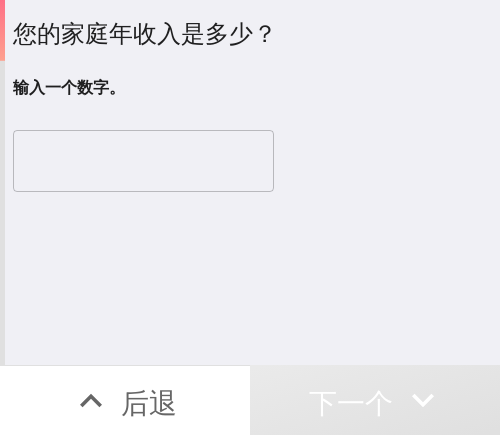 click at bounding box center (143, 161) 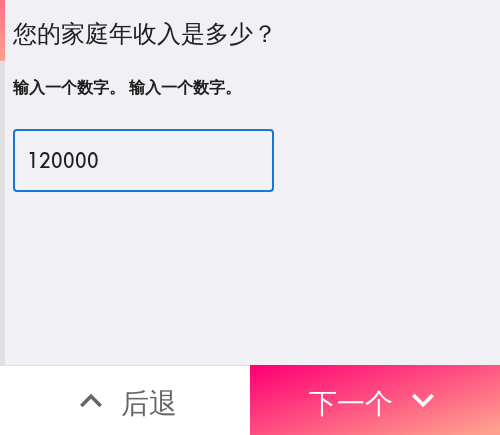 drag, startPoint x: 94, startPoint y: 160, endPoint x: -26, endPoint y: 160, distance: 120 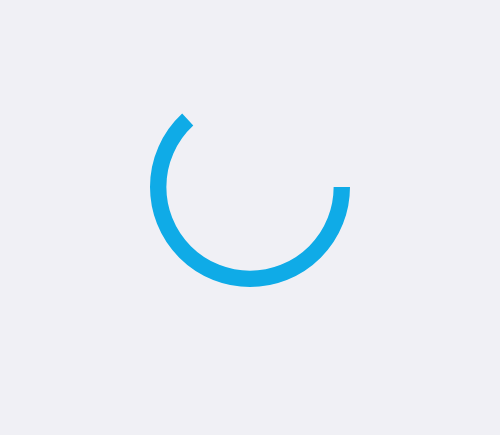scroll, scrollTop: 0, scrollLeft: 0, axis: both 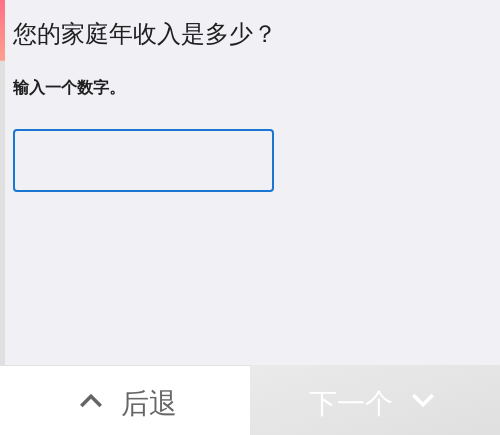 click at bounding box center [143, 161] 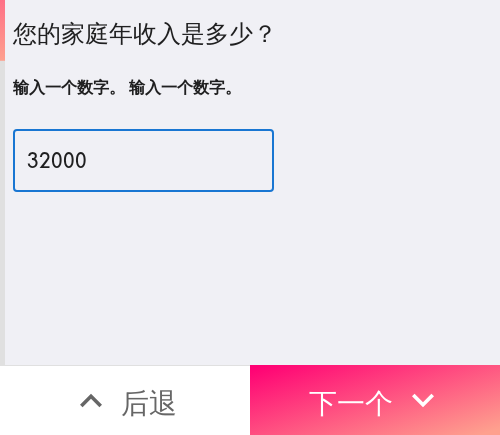 type on "32000" 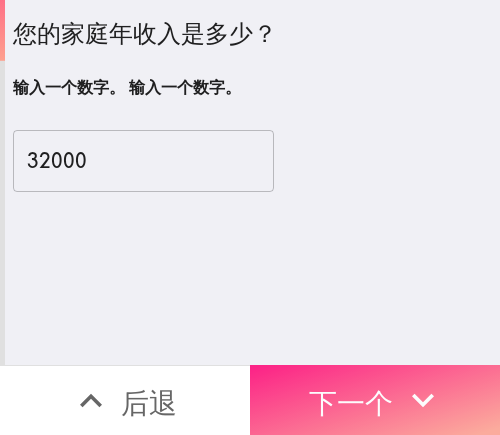 click on "下一个" at bounding box center (375, 400) 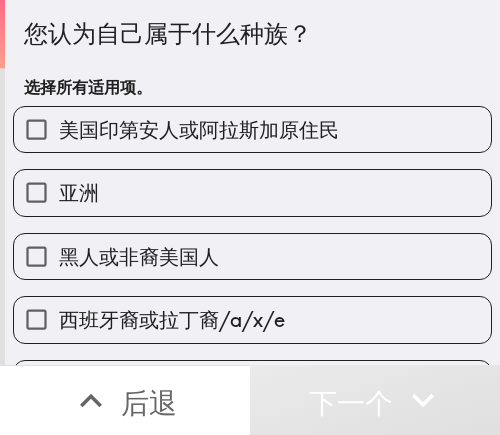 click on "西班牙裔或拉丁裔/a/x/e" at bounding box center (172, 319) 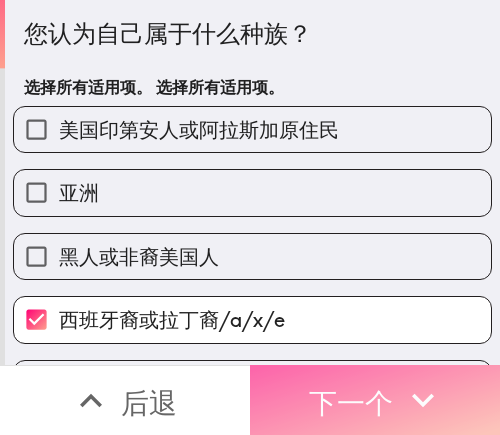 click on "下一个" at bounding box center [351, 402] 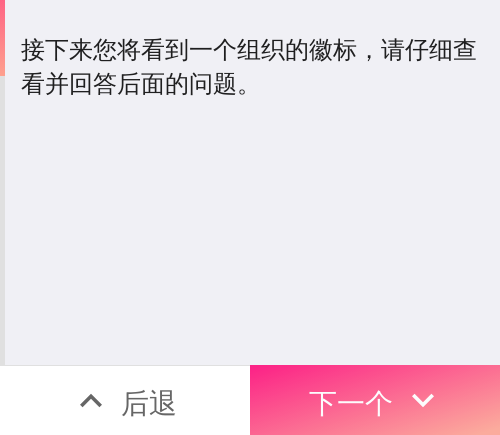 click on "下一个" at bounding box center (375, 400) 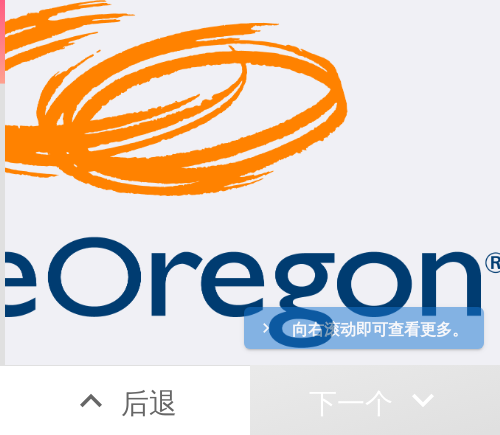 scroll, scrollTop: 0, scrollLeft: 277, axis: horizontal 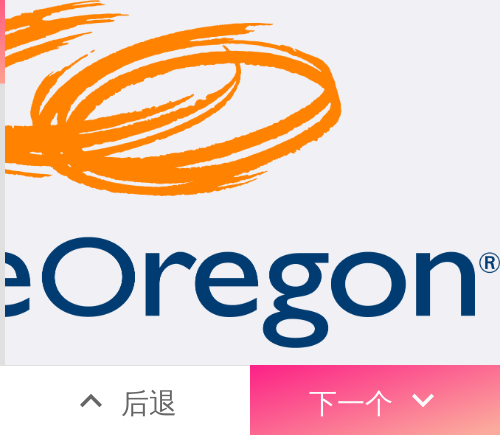 click on "下一个" at bounding box center [351, 402] 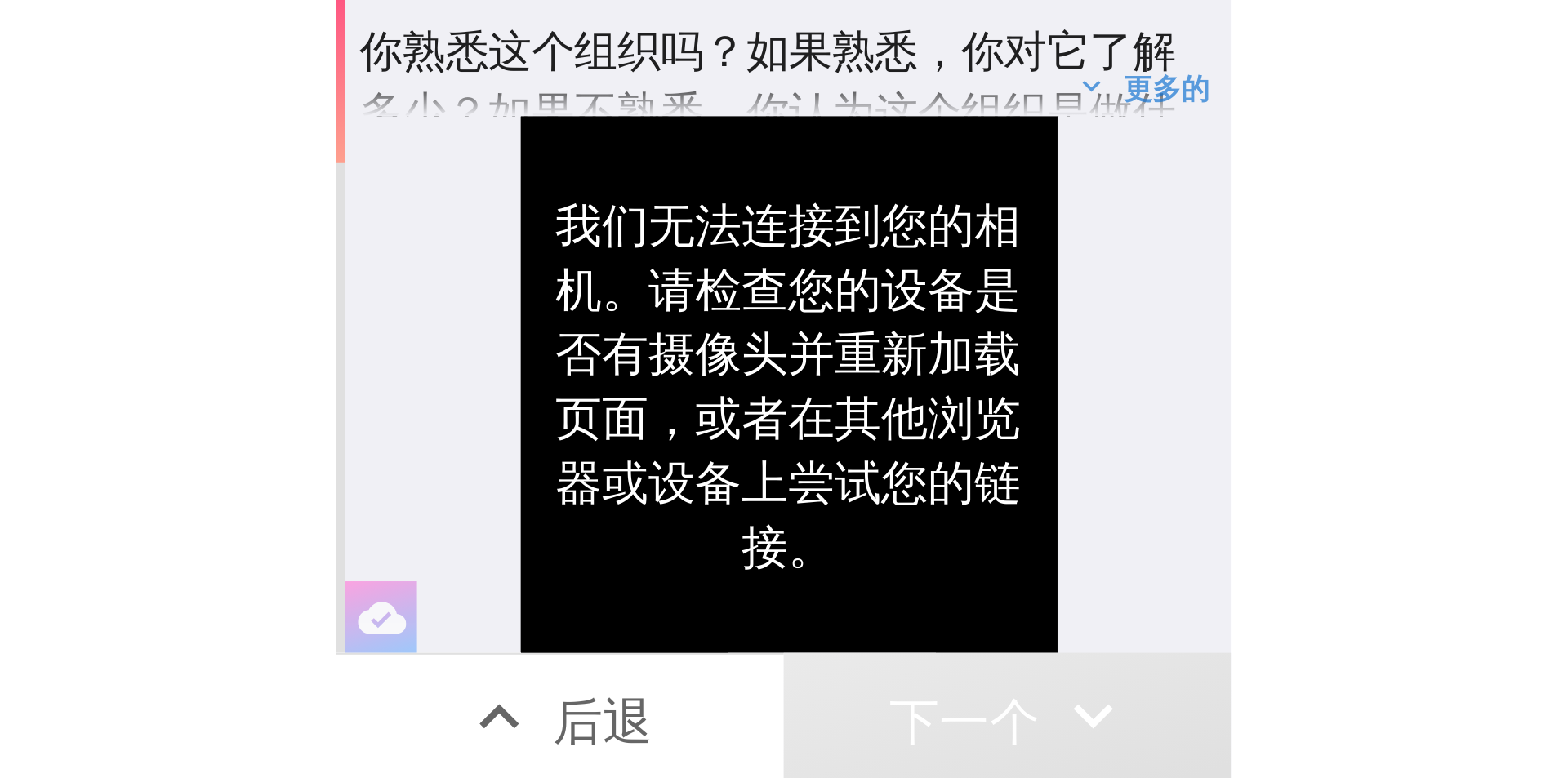scroll, scrollTop: 18, scrollLeft: 0, axis: vertical 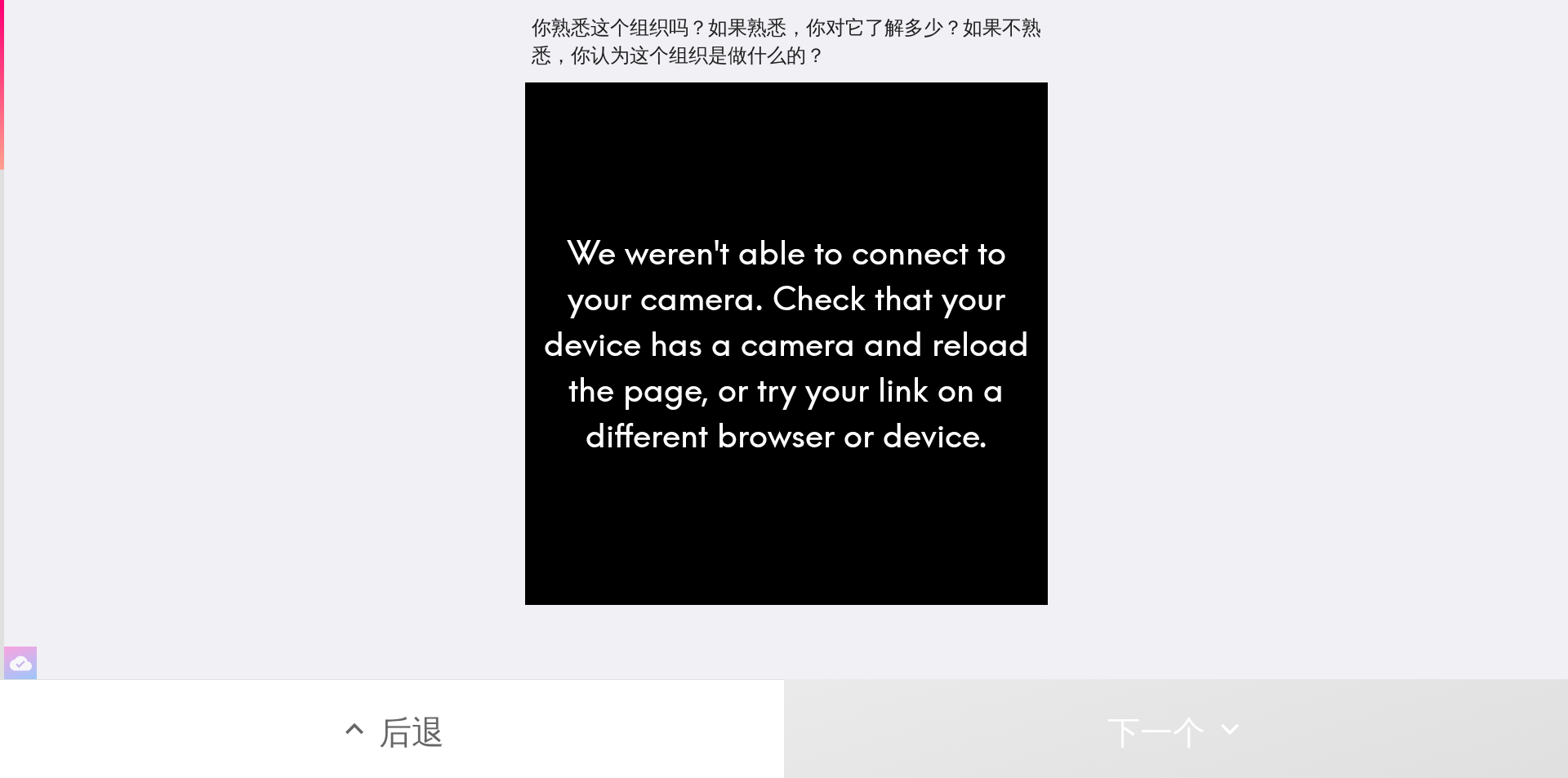 type 